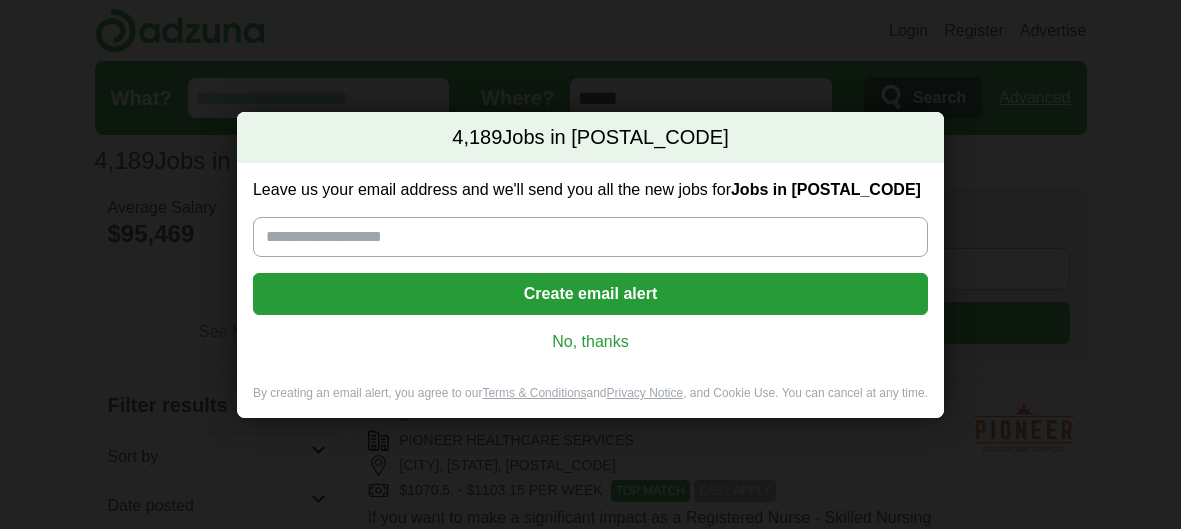 scroll, scrollTop: 0, scrollLeft: 0, axis: both 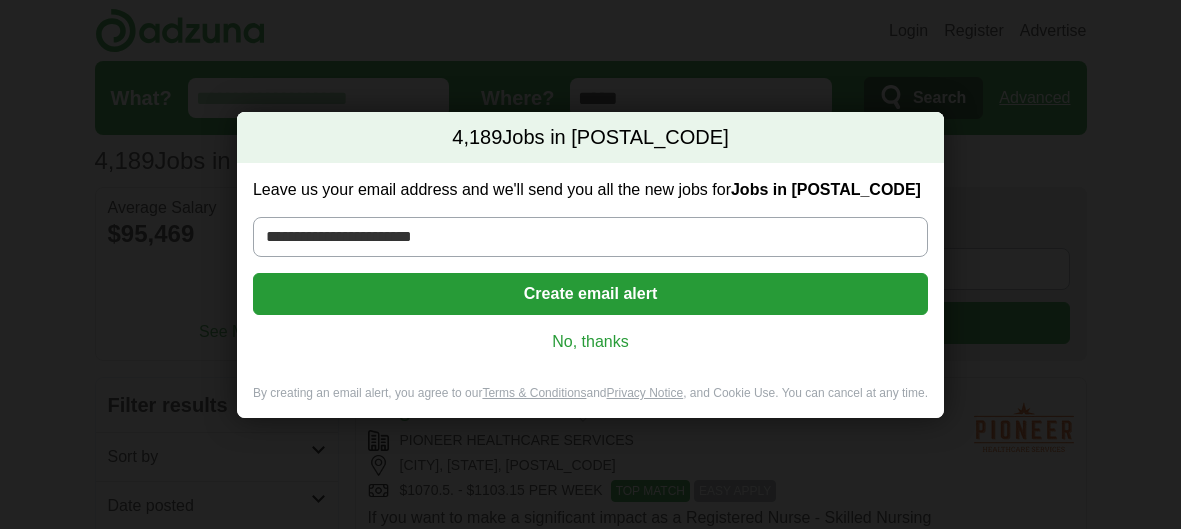 click on "Create email alert" at bounding box center (590, 294) 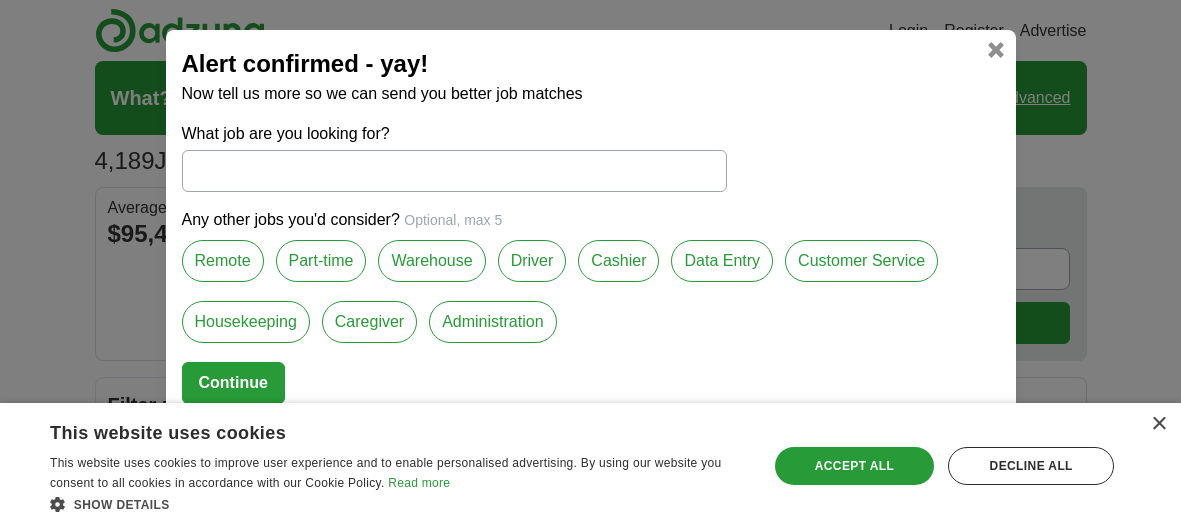 click on "What job are you looking for?" at bounding box center (454, 171) 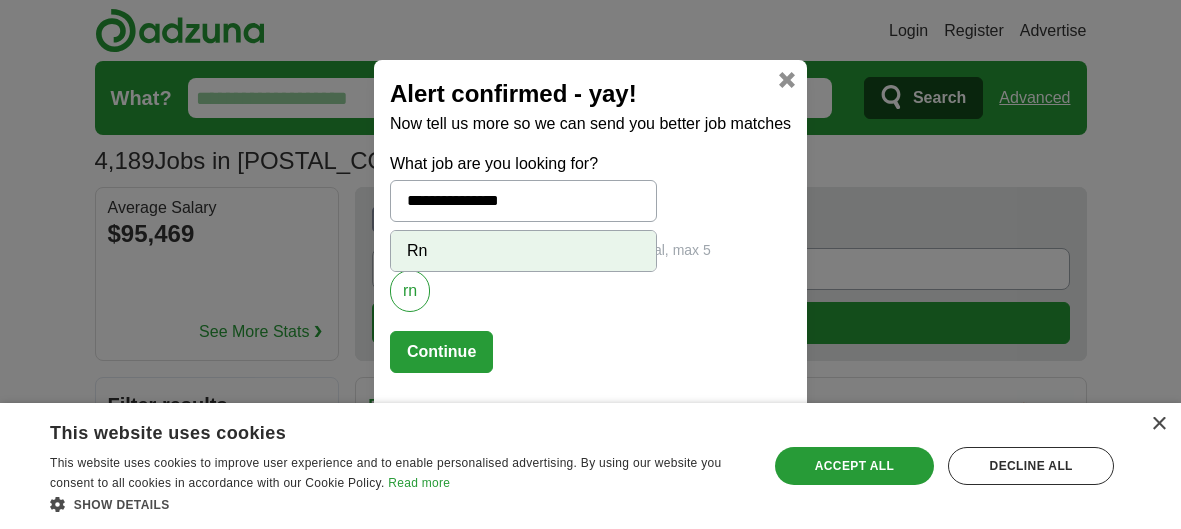 click on "**********" at bounding box center [523, 201] 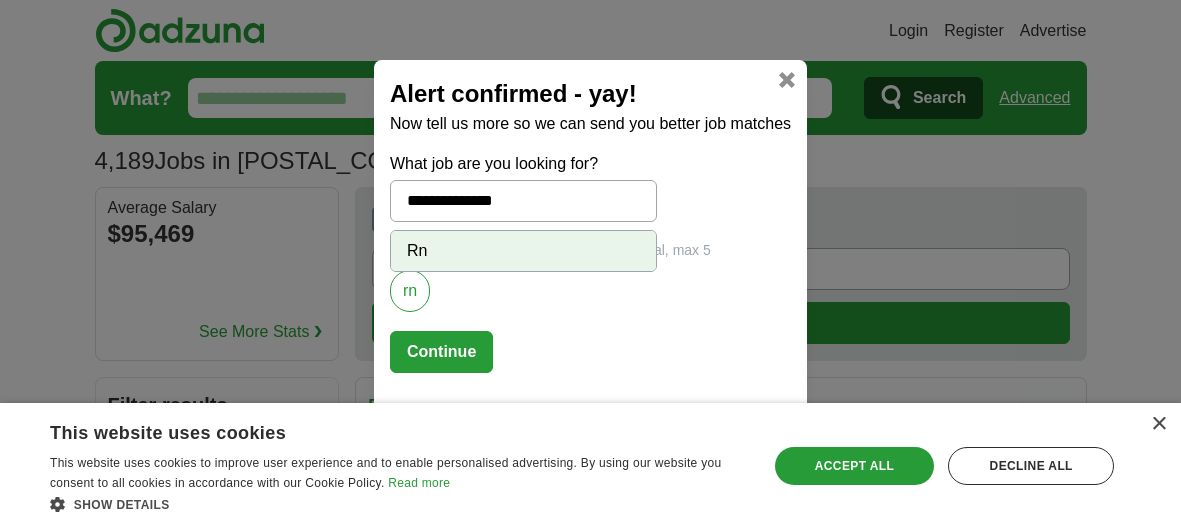 click on "**********" at bounding box center (523, 201) 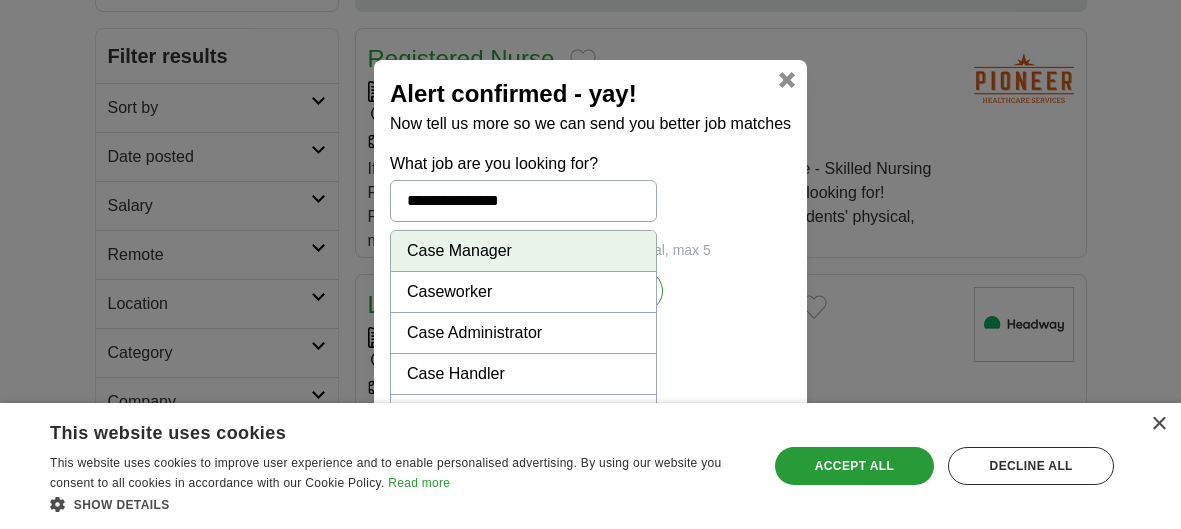 scroll, scrollTop: 357, scrollLeft: 0, axis: vertical 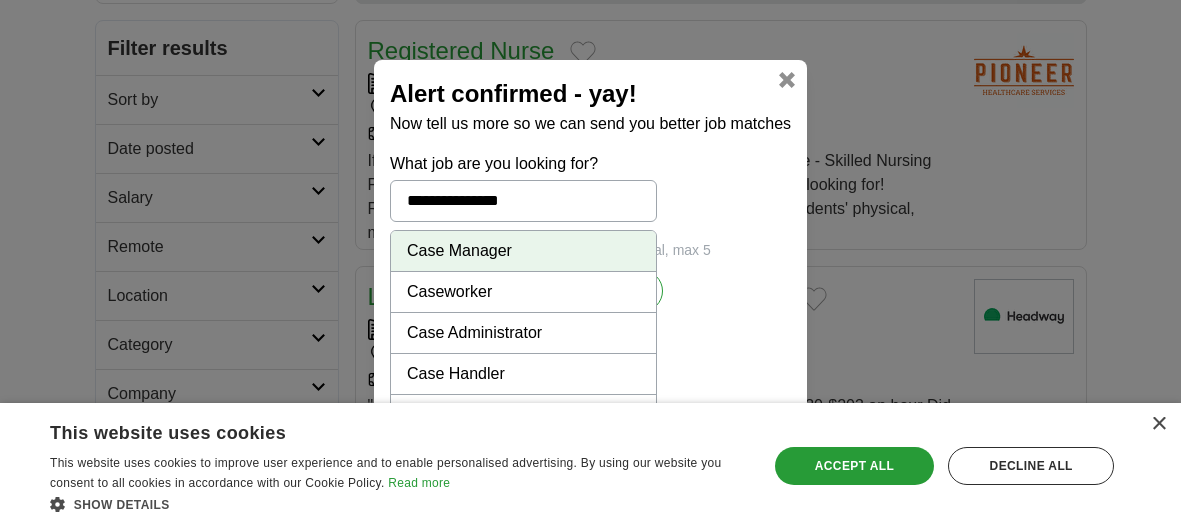 type on "**********" 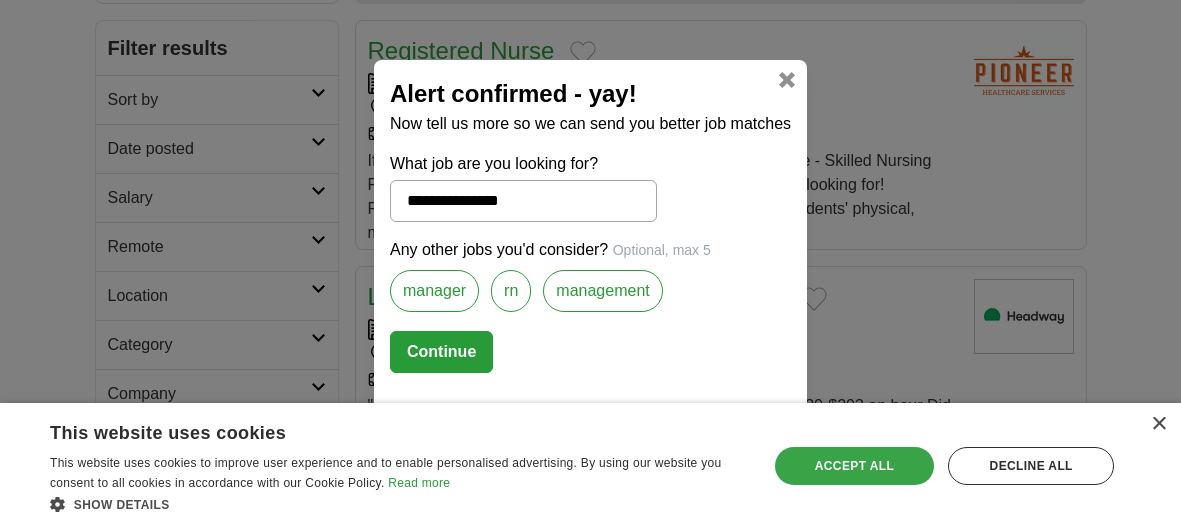 click on "Accept all" at bounding box center [855, 466] 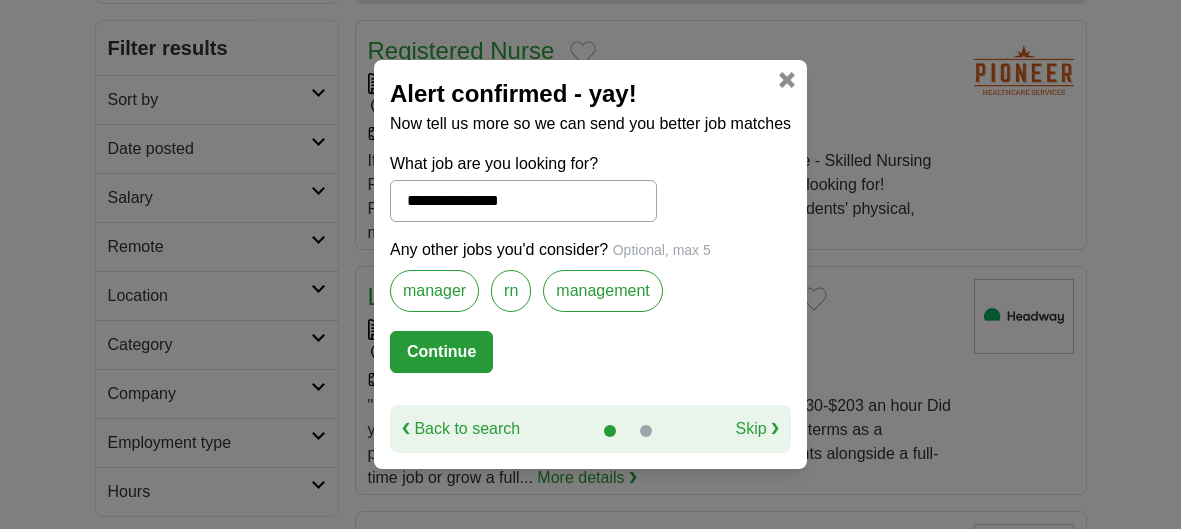 click on "Continue" at bounding box center (441, 352) 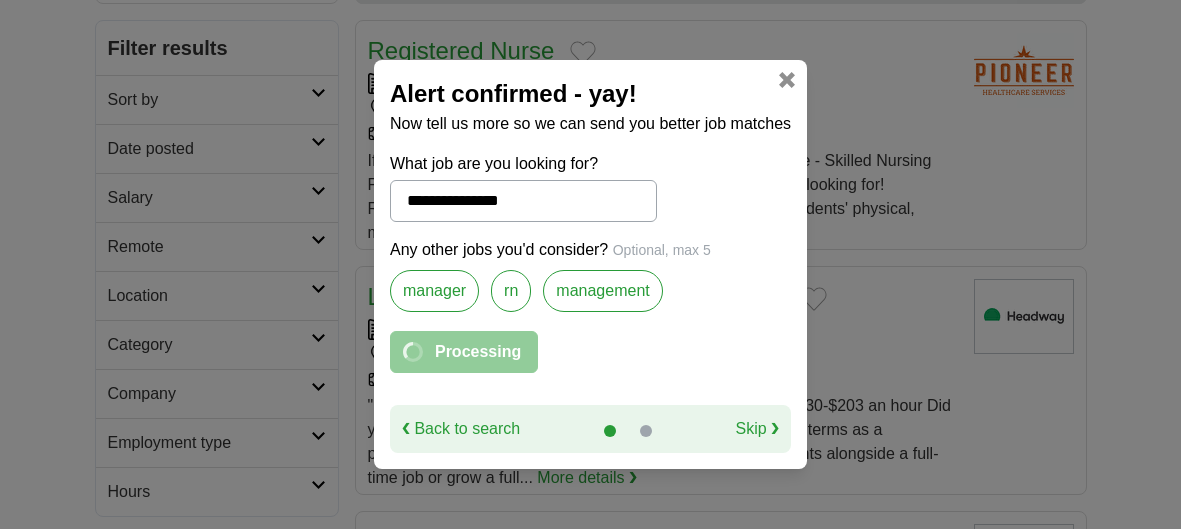 select on "**" 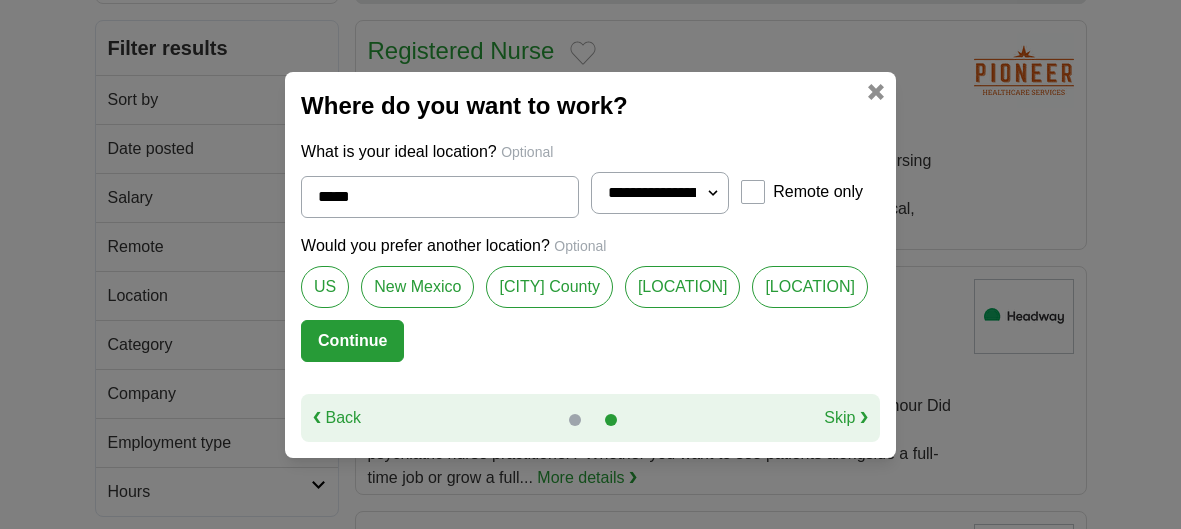 click on "Continue" at bounding box center (352, 341) 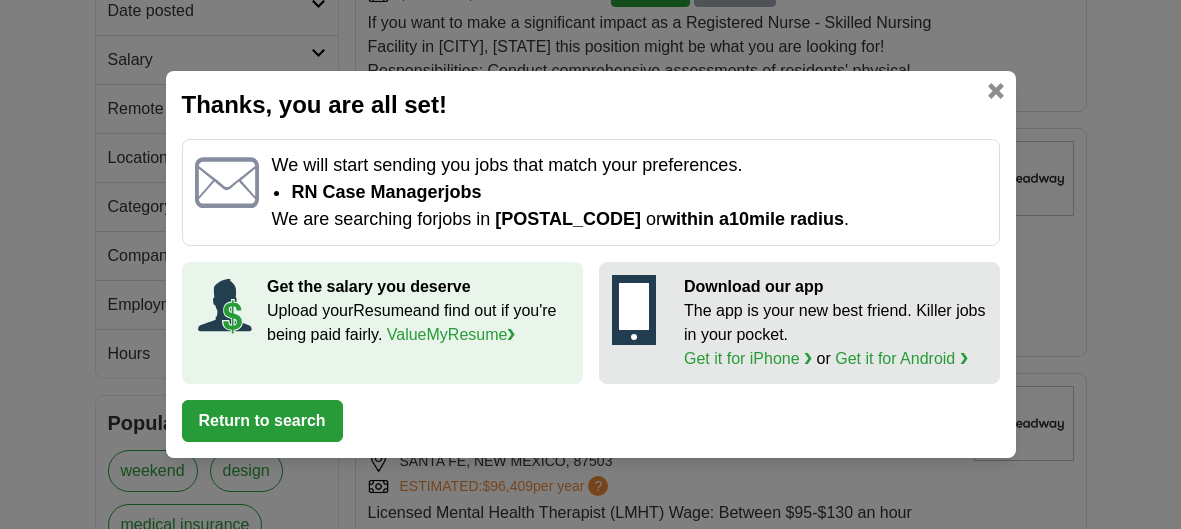 scroll, scrollTop: 493, scrollLeft: 0, axis: vertical 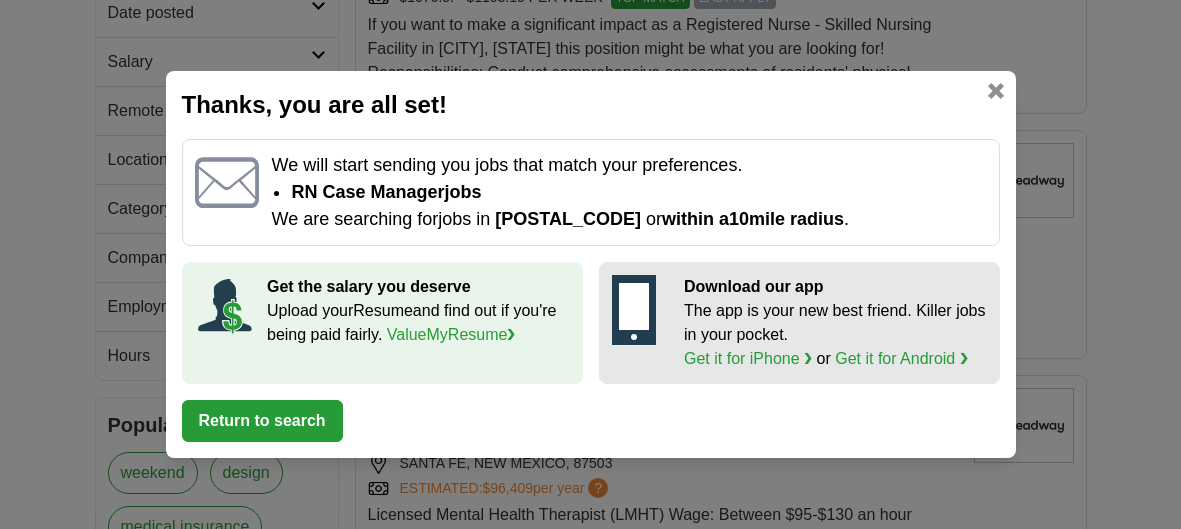 click on "Return to search" at bounding box center (262, 421) 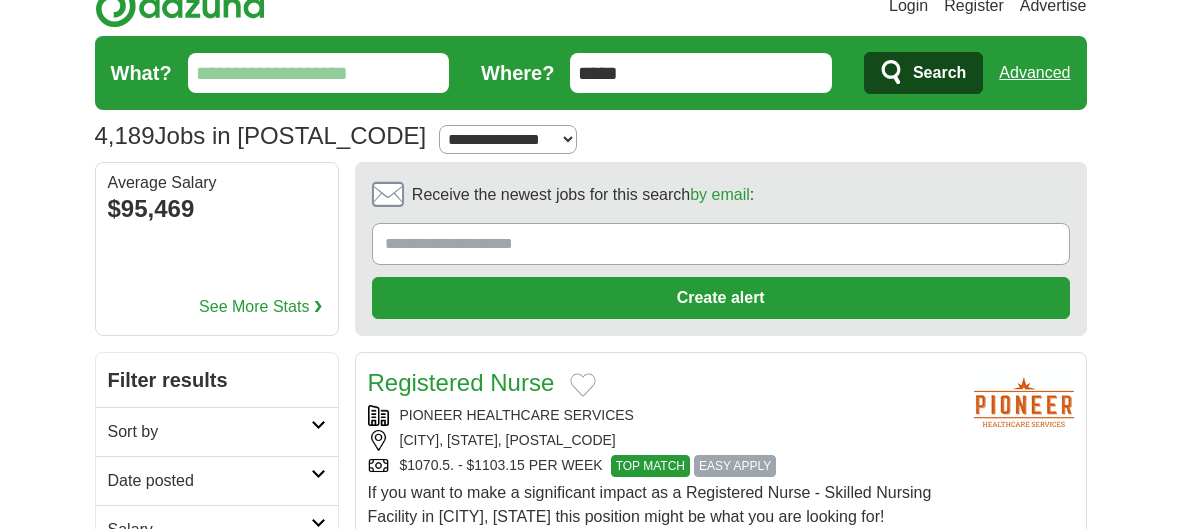 scroll, scrollTop: 0, scrollLeft: 0, axis: both 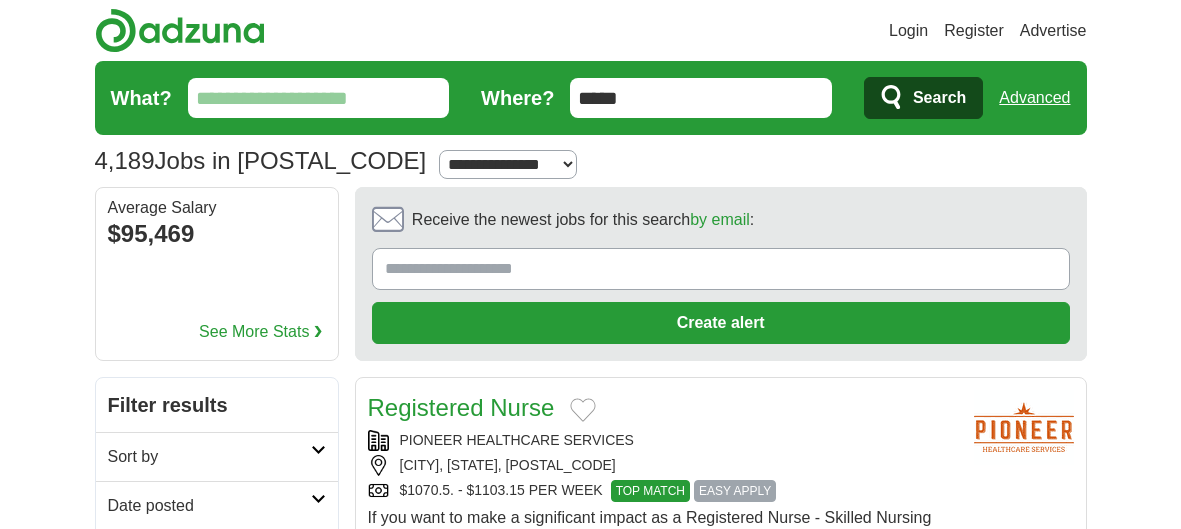 click on "What?" at bounding box center [319, 98] 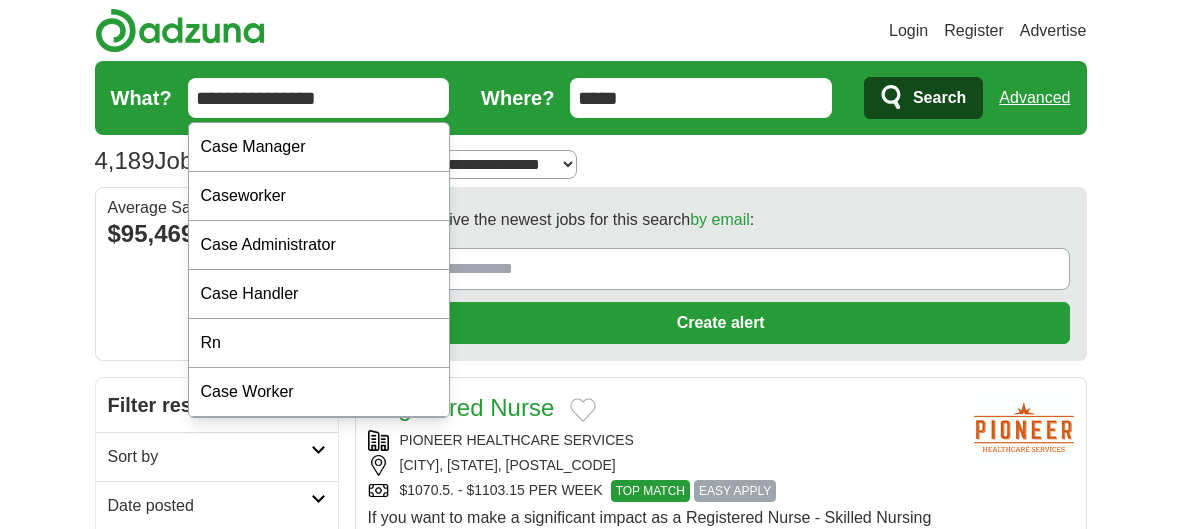 type on "**********" 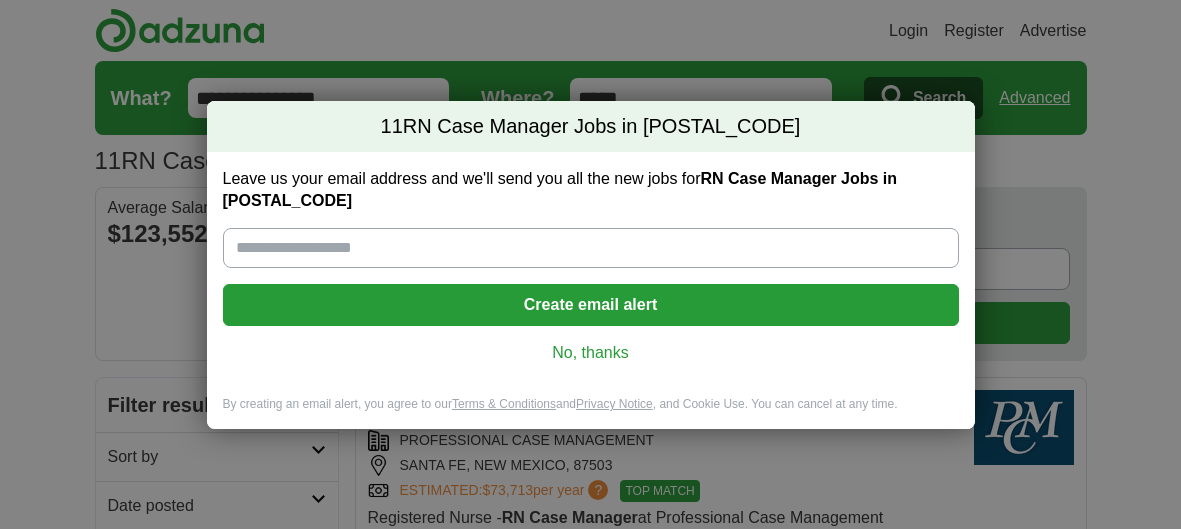 scroll, scrollTop: 0, scrollLeft: 0, axis: both 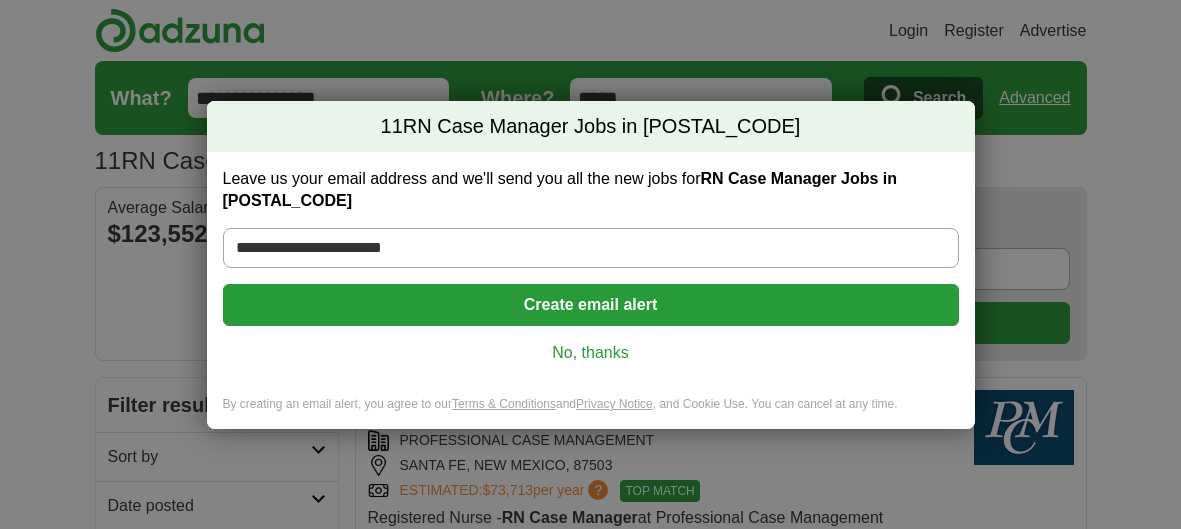 click on "Create email alert" at bounding box center [591, 305] 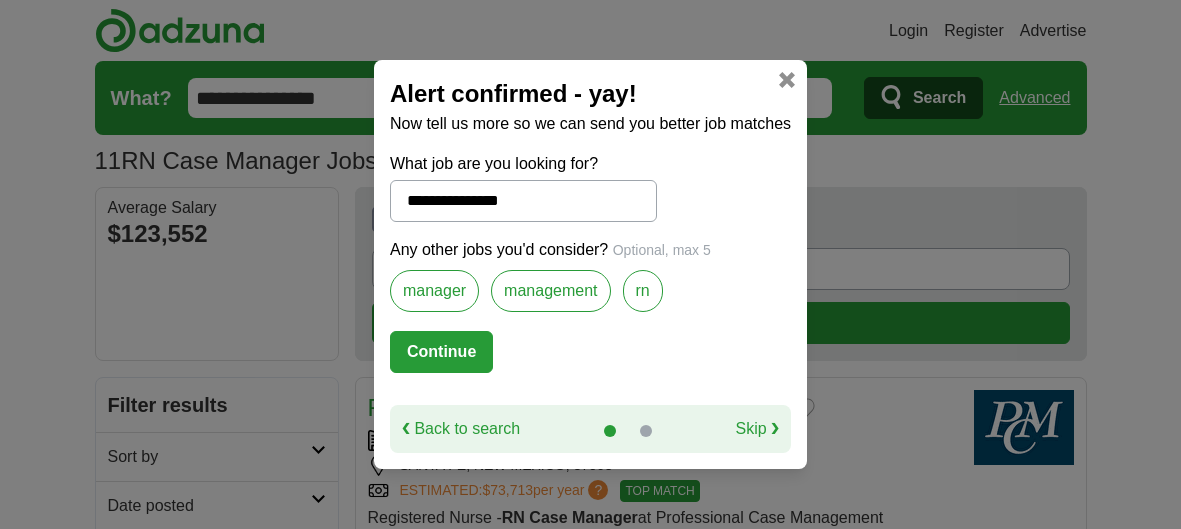 click on "rn" at bounding box center (643, 291) 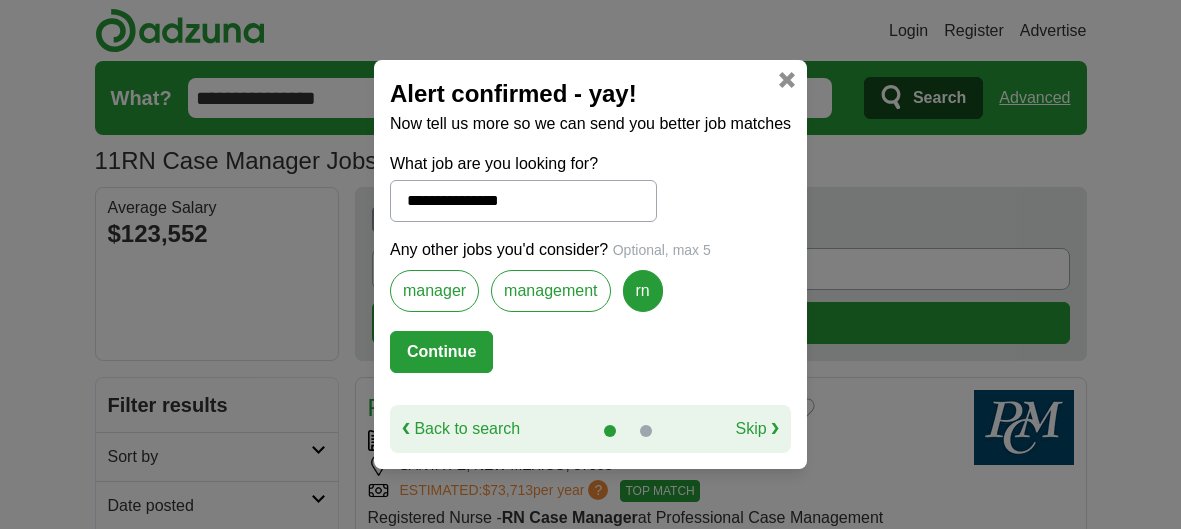 click on "management" at bounding box center (550, 291) 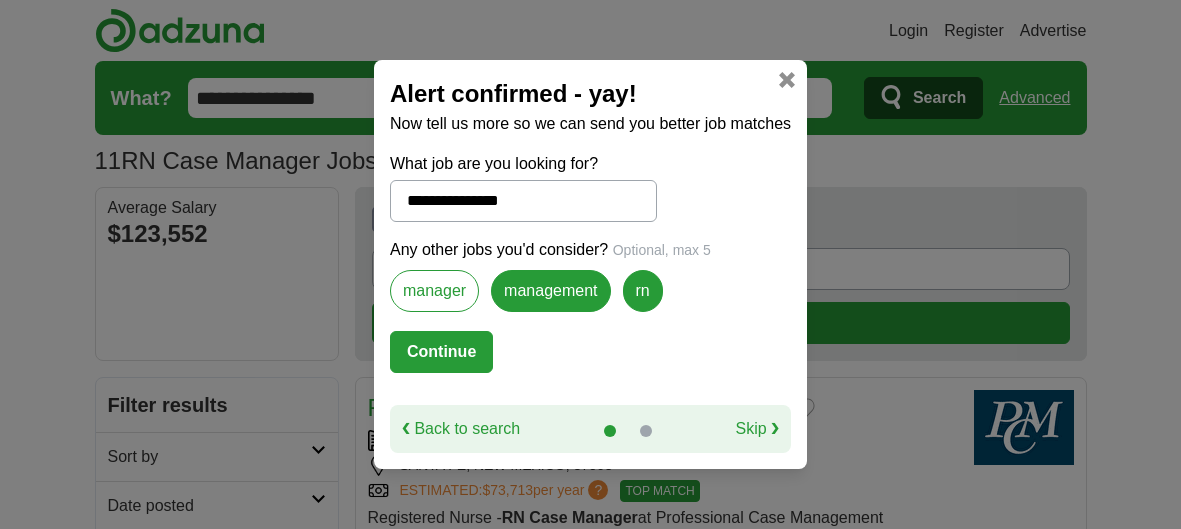click on "manager" at bounding box center [434, 291] 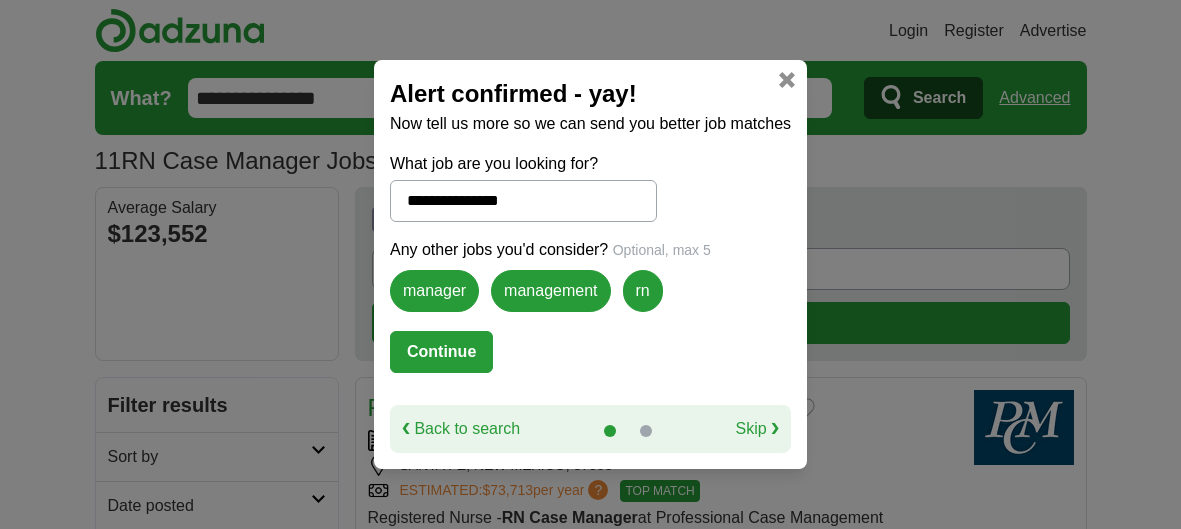 click on "Continue" at bounding box center [441, 352] 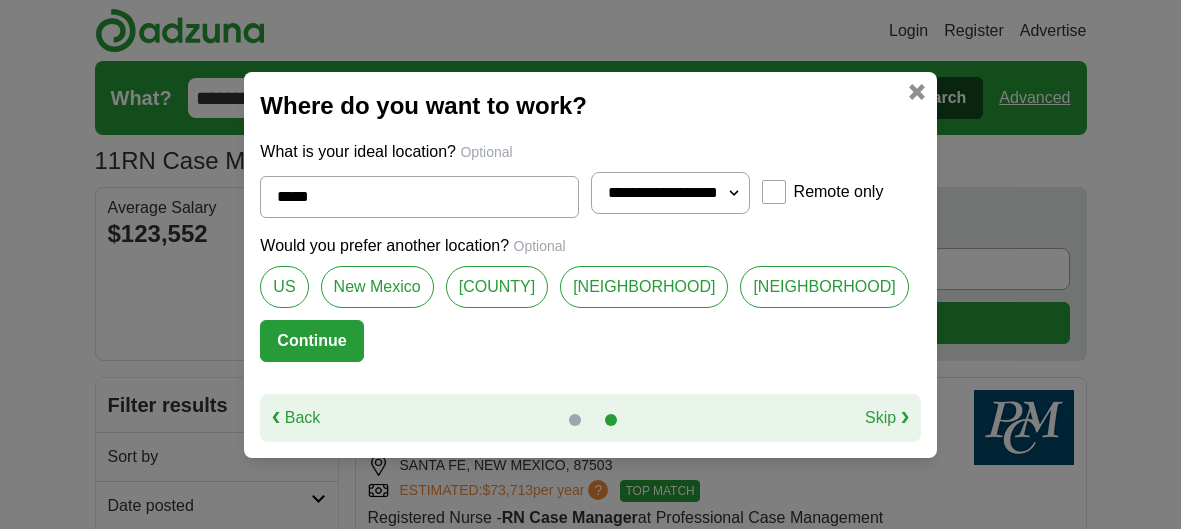 click on "**********" at bounding box center (670, 193) 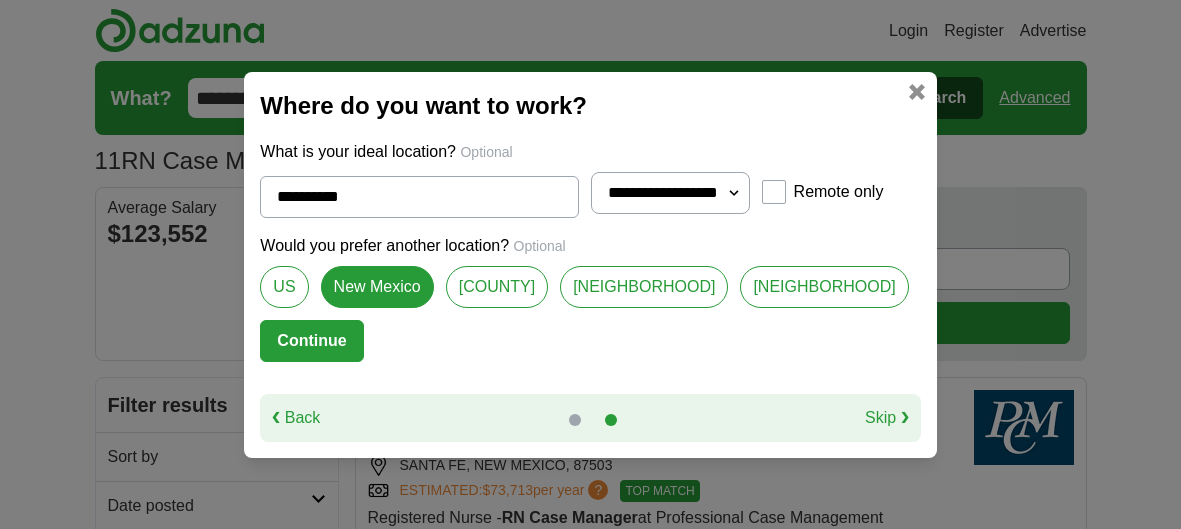 click on "Continue" at bounding box center [311, 341] 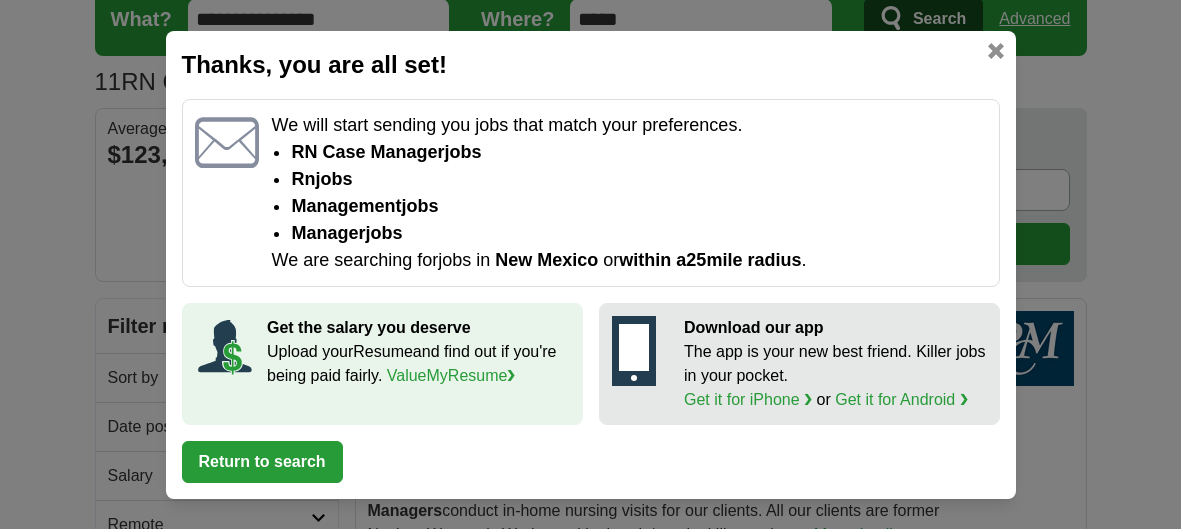 scroll, scrollTop: 79, scrollLeft: 0, axis: vertical 